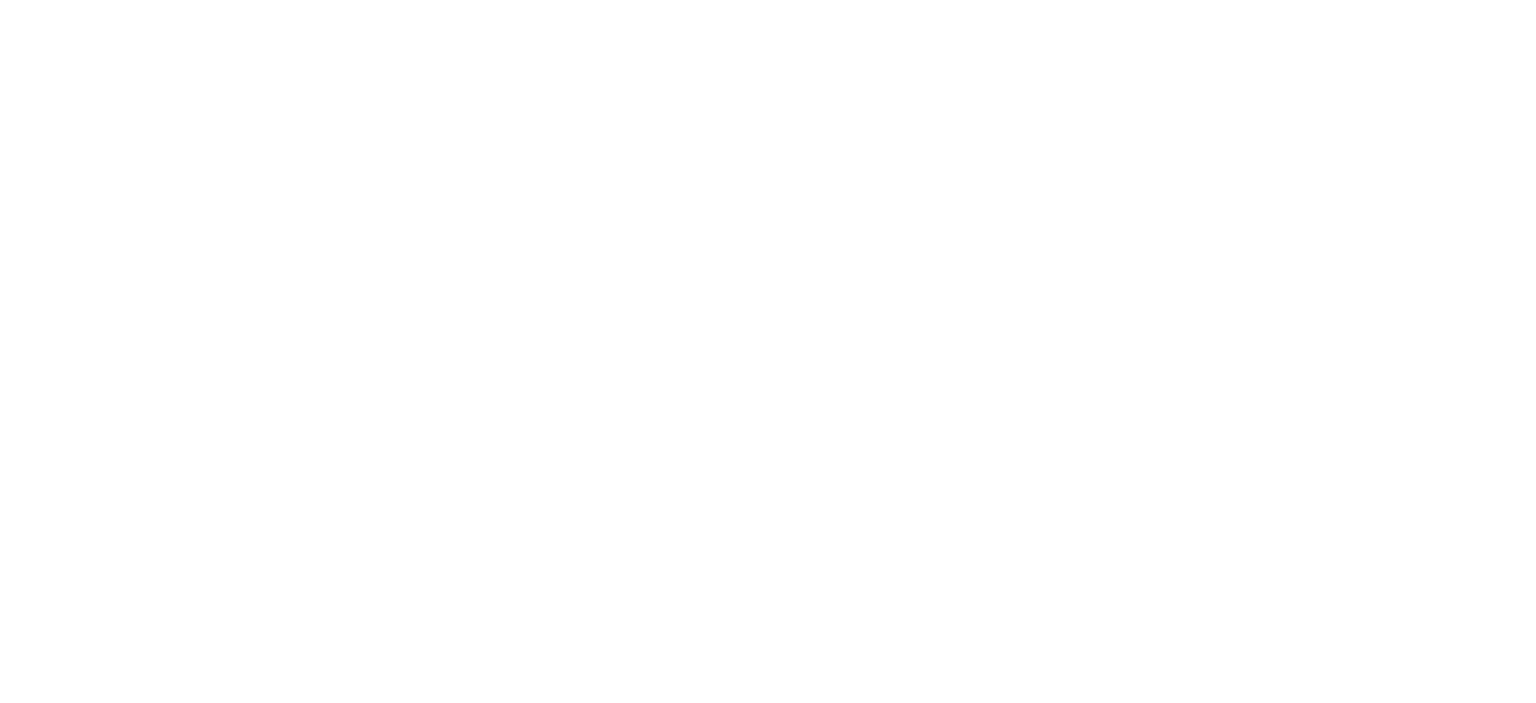 scroll, scrollTop: 0, scrollLeft: 0, axis: both 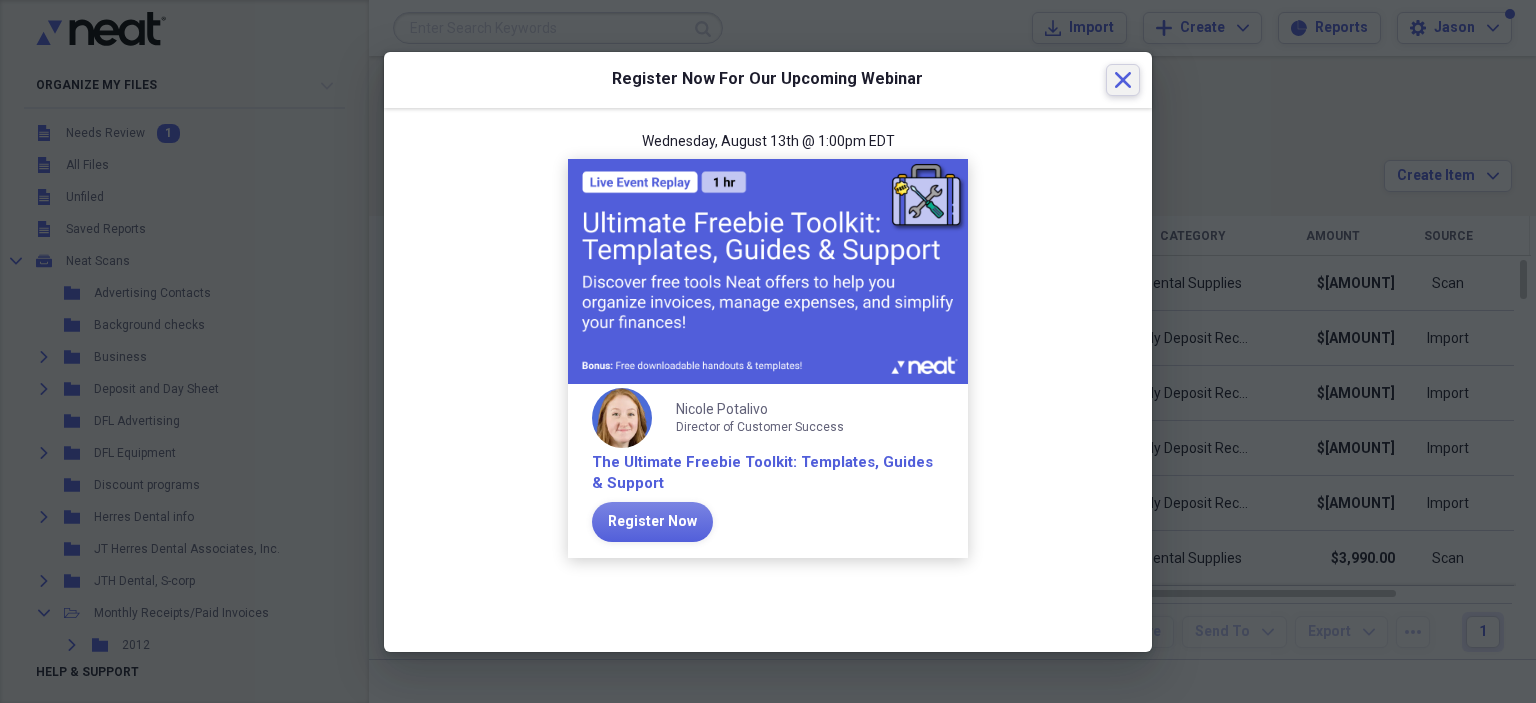 click 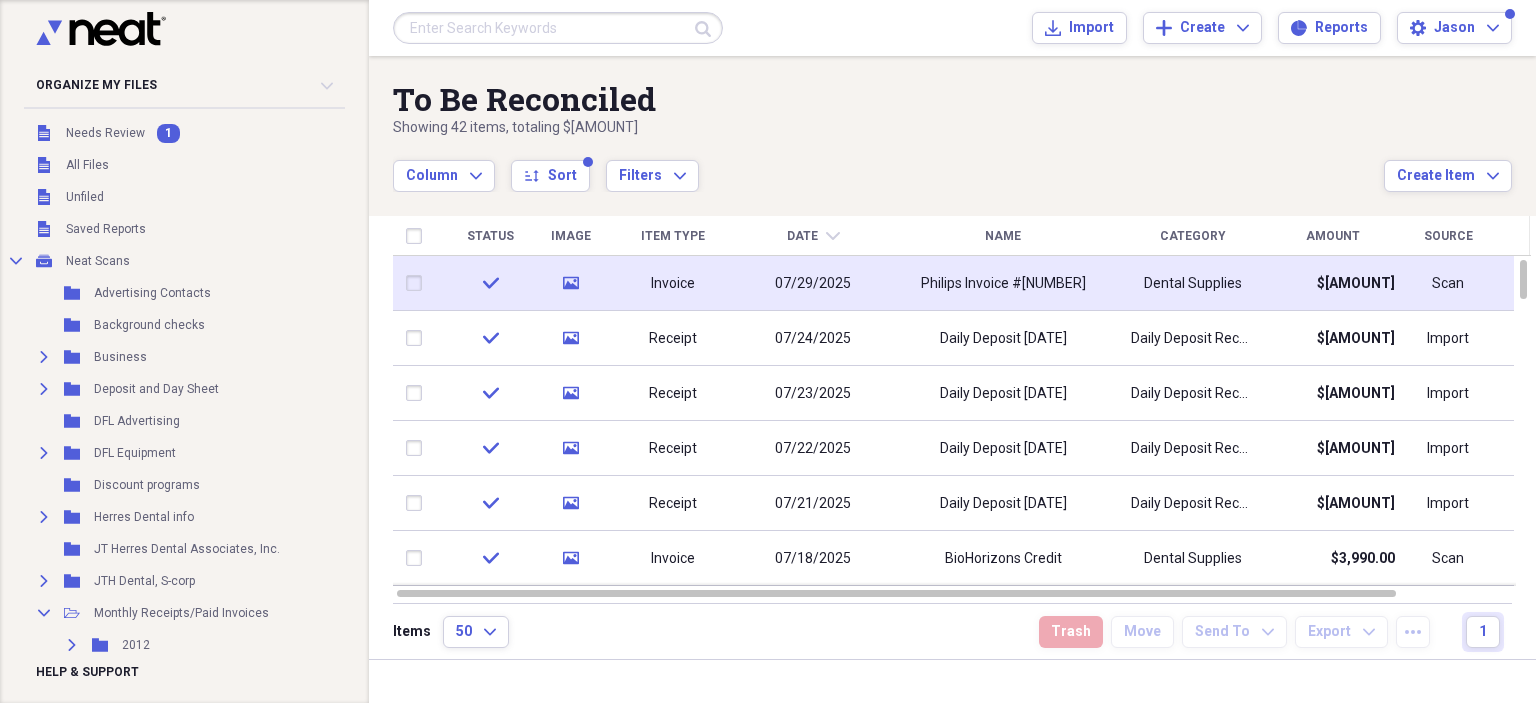 click on "Dental Supplies" at bounding box center (1193, 283) 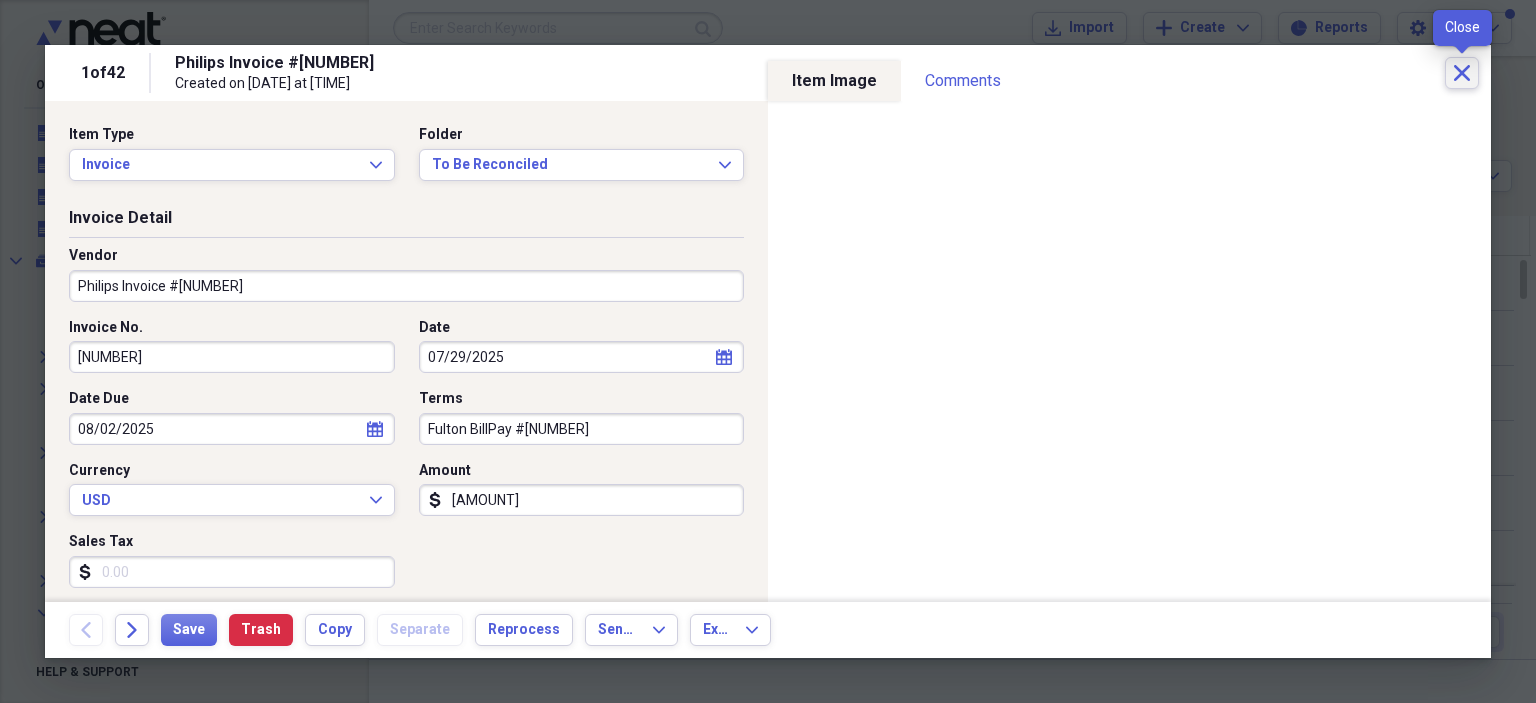 click on "Close" at bounding box center [1462, 73] 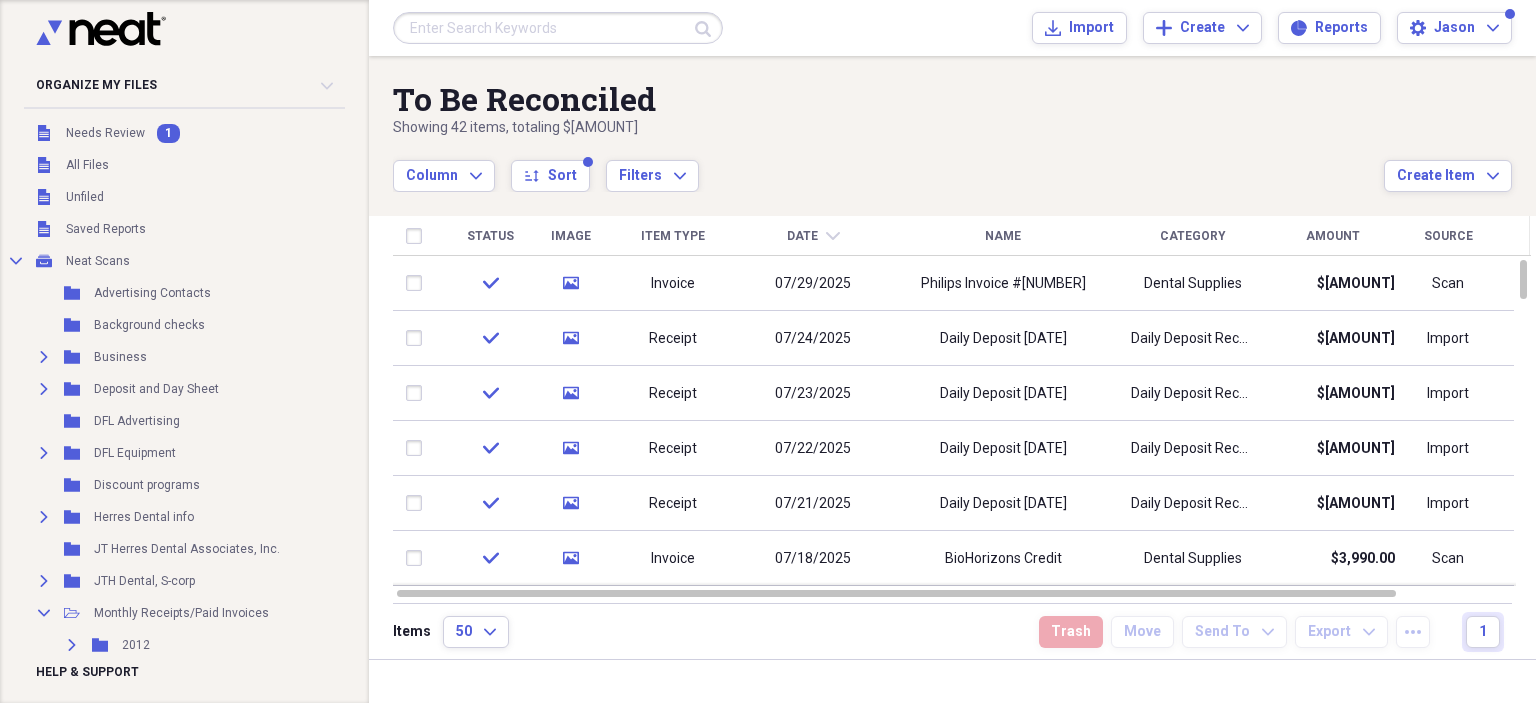 click at bounding box center [558, 28] 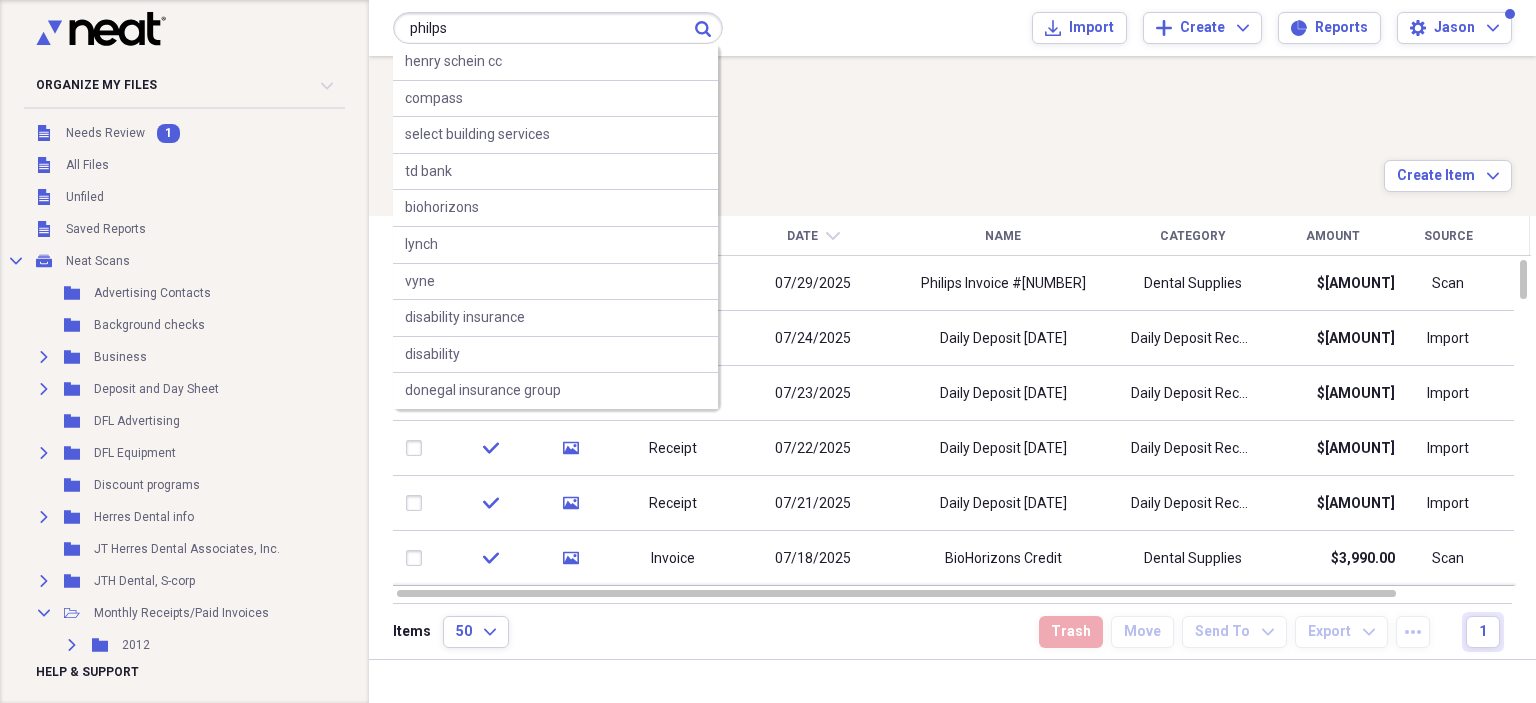 type on "philps" 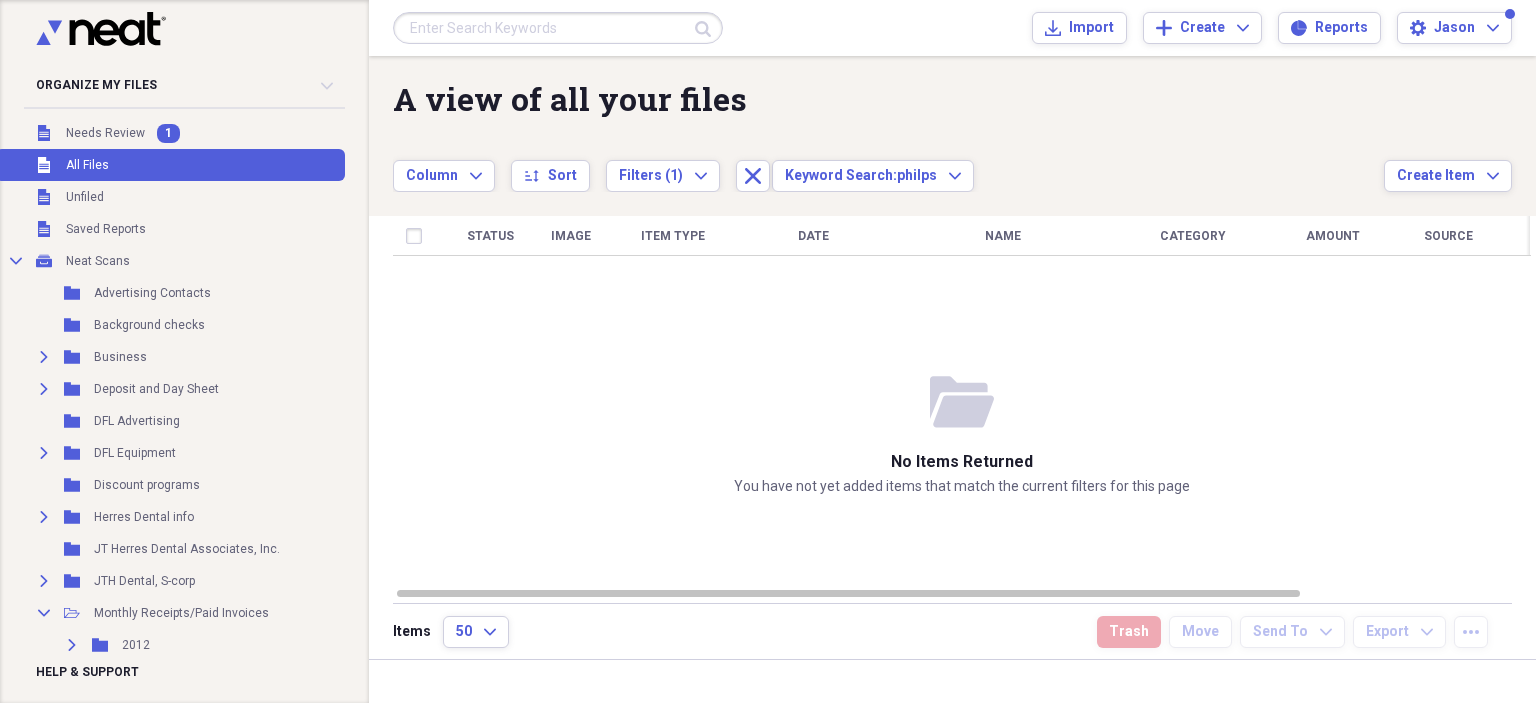 click at bounding box center (558, 28) 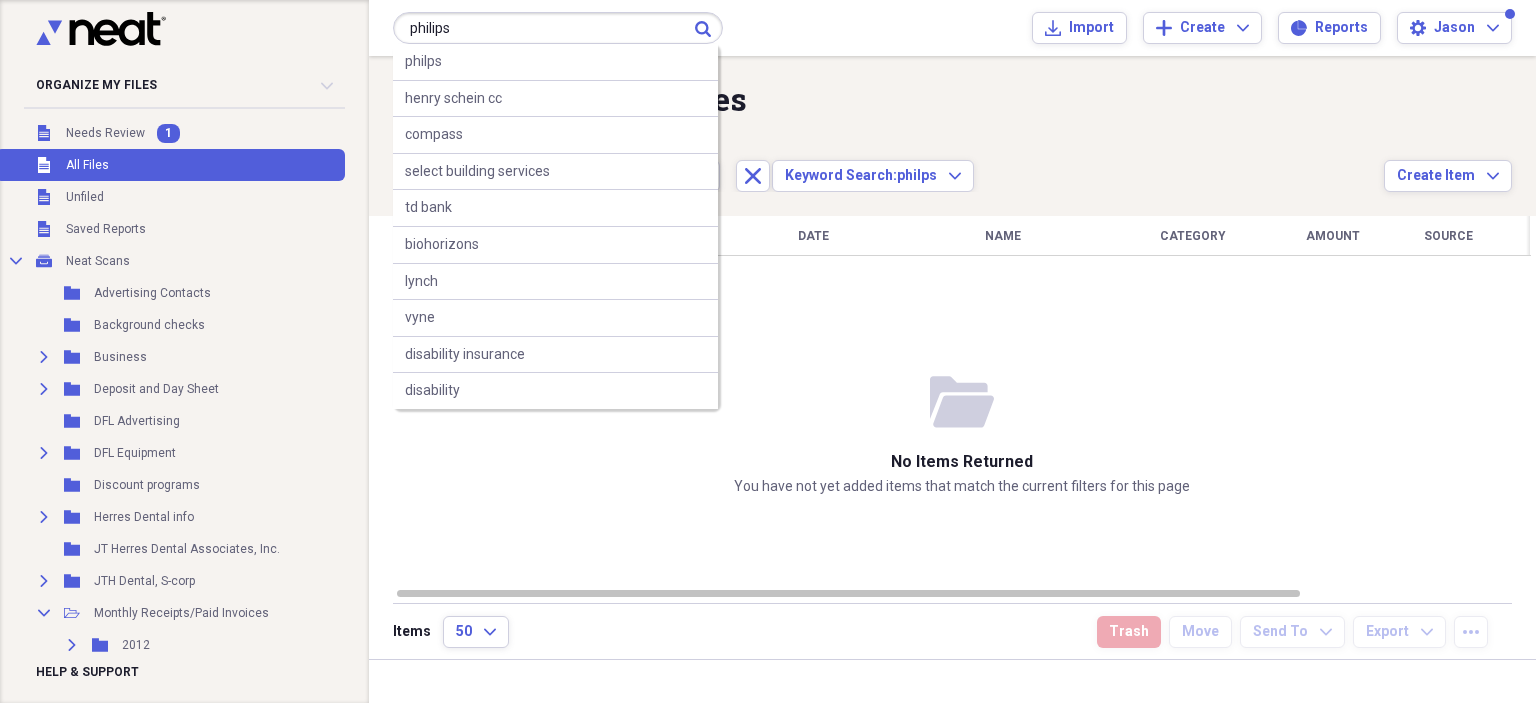 type on "philips" 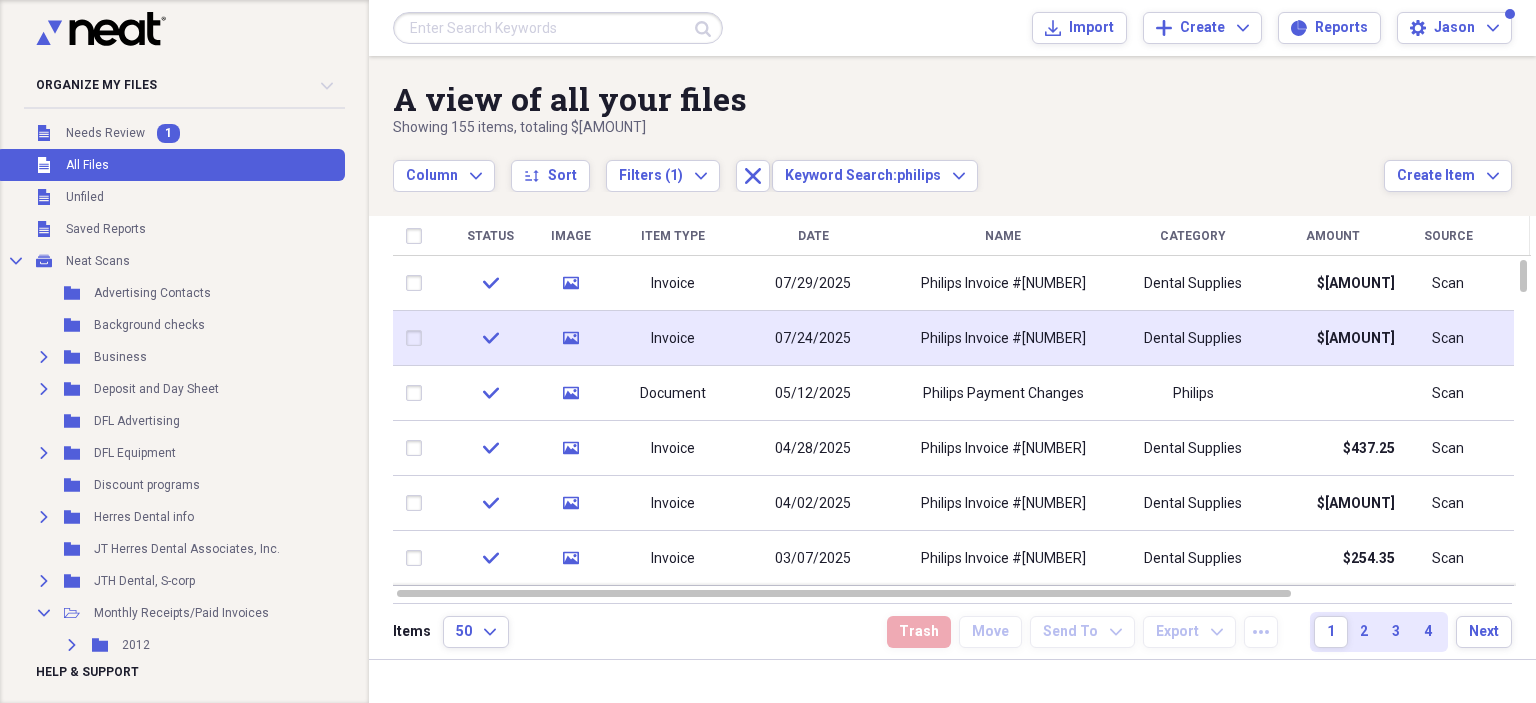 click on "Philips Invoice #[NUMBER]" at bounding box center (1003, 338) 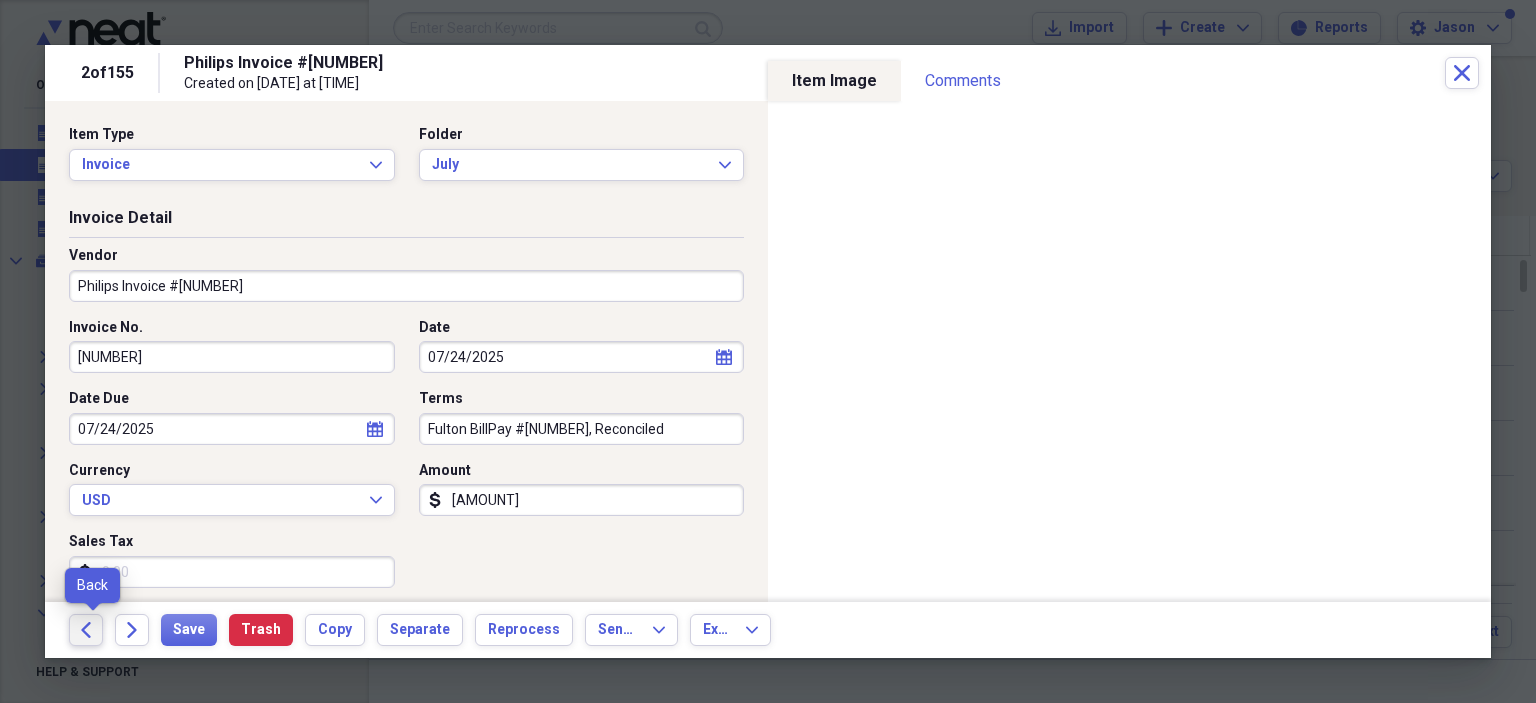 click on "Back" 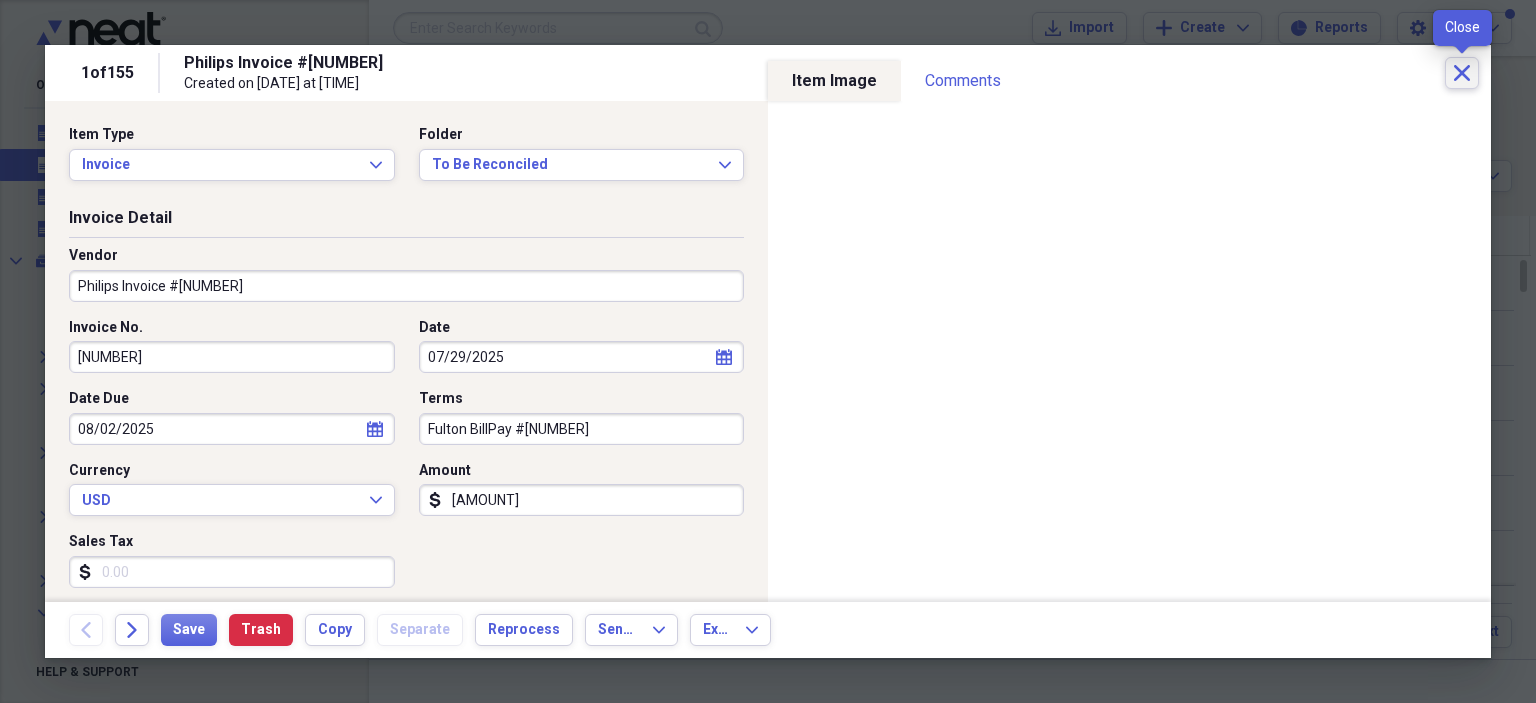 click on "Close" 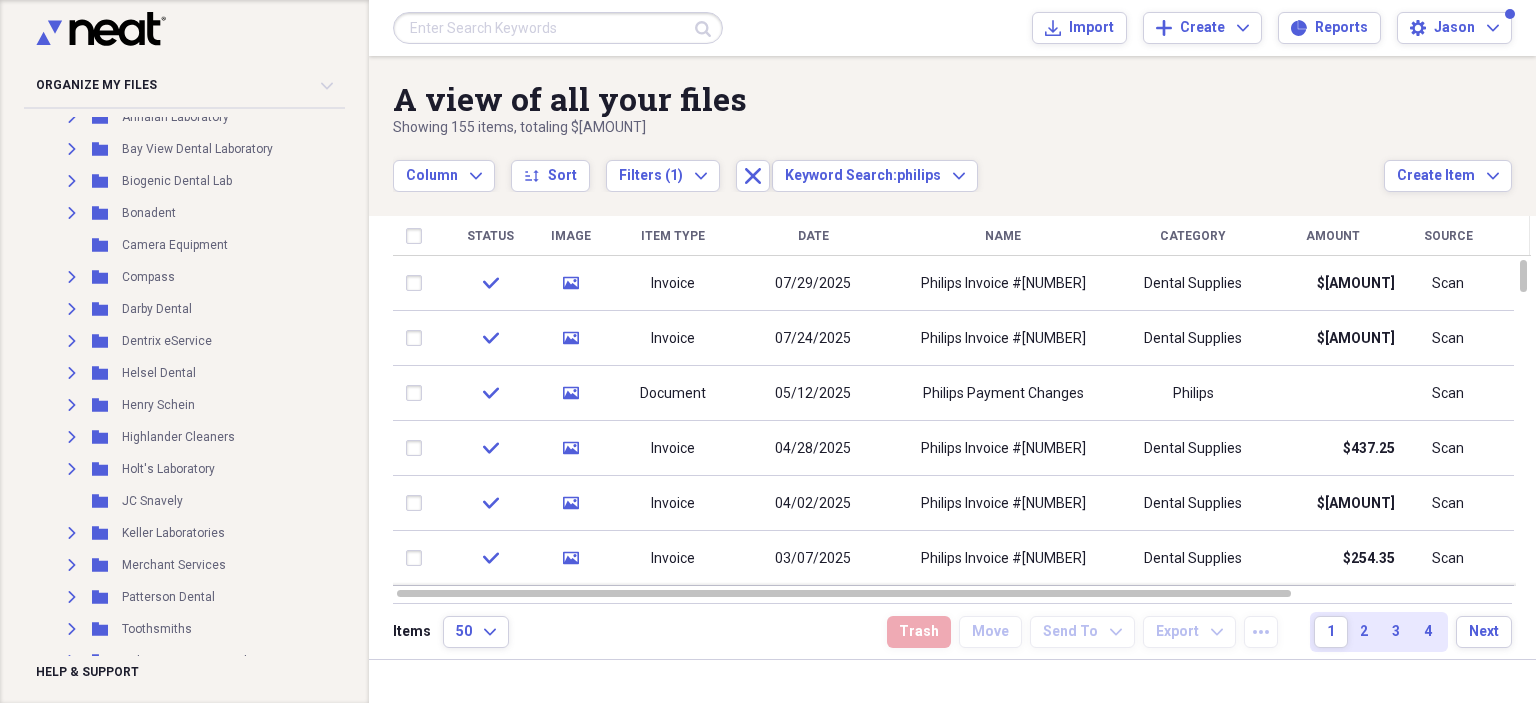 scroll, scrollTop: 1539, scrollLeft: 0, axis: vertical 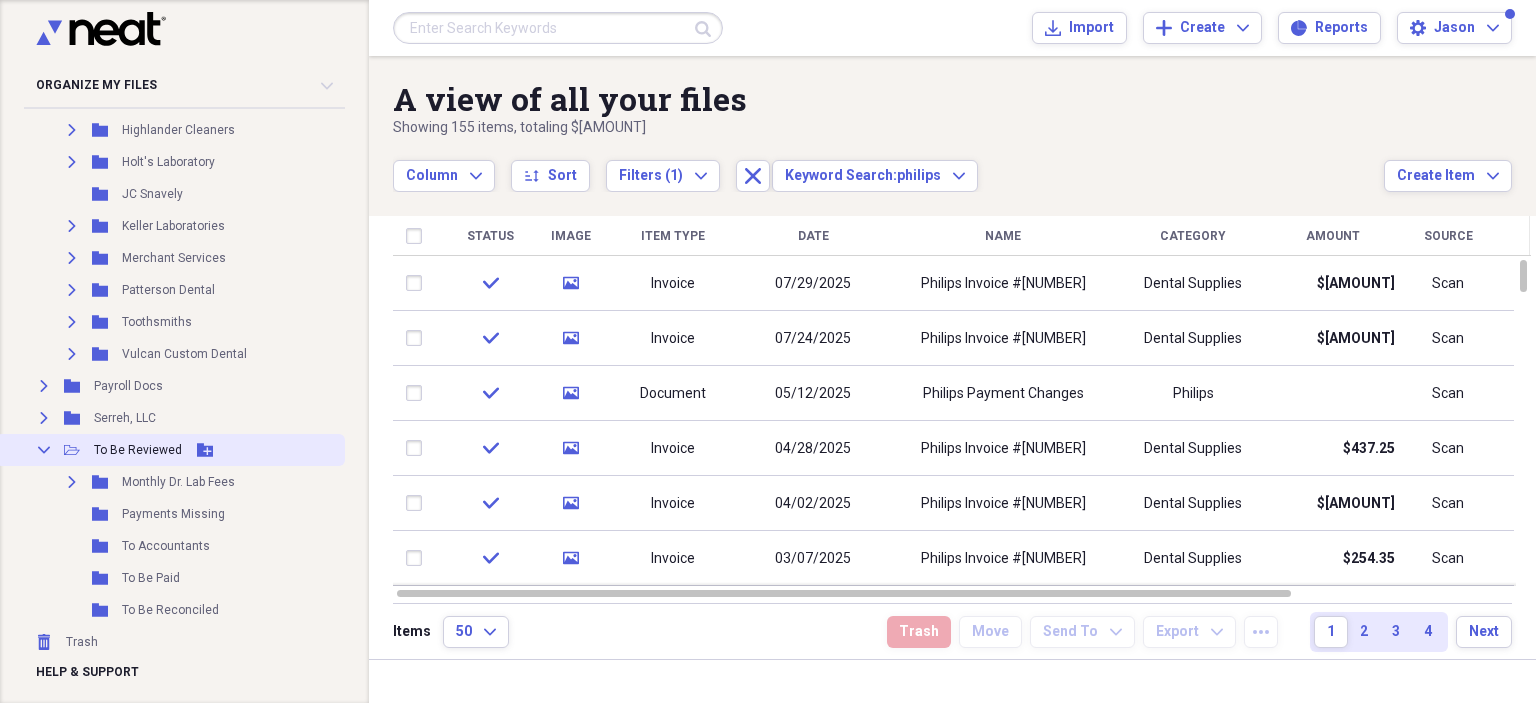 click on "Collapse Open Folder To Be Reviewed Add Folder" at bounding box center [170, 450] 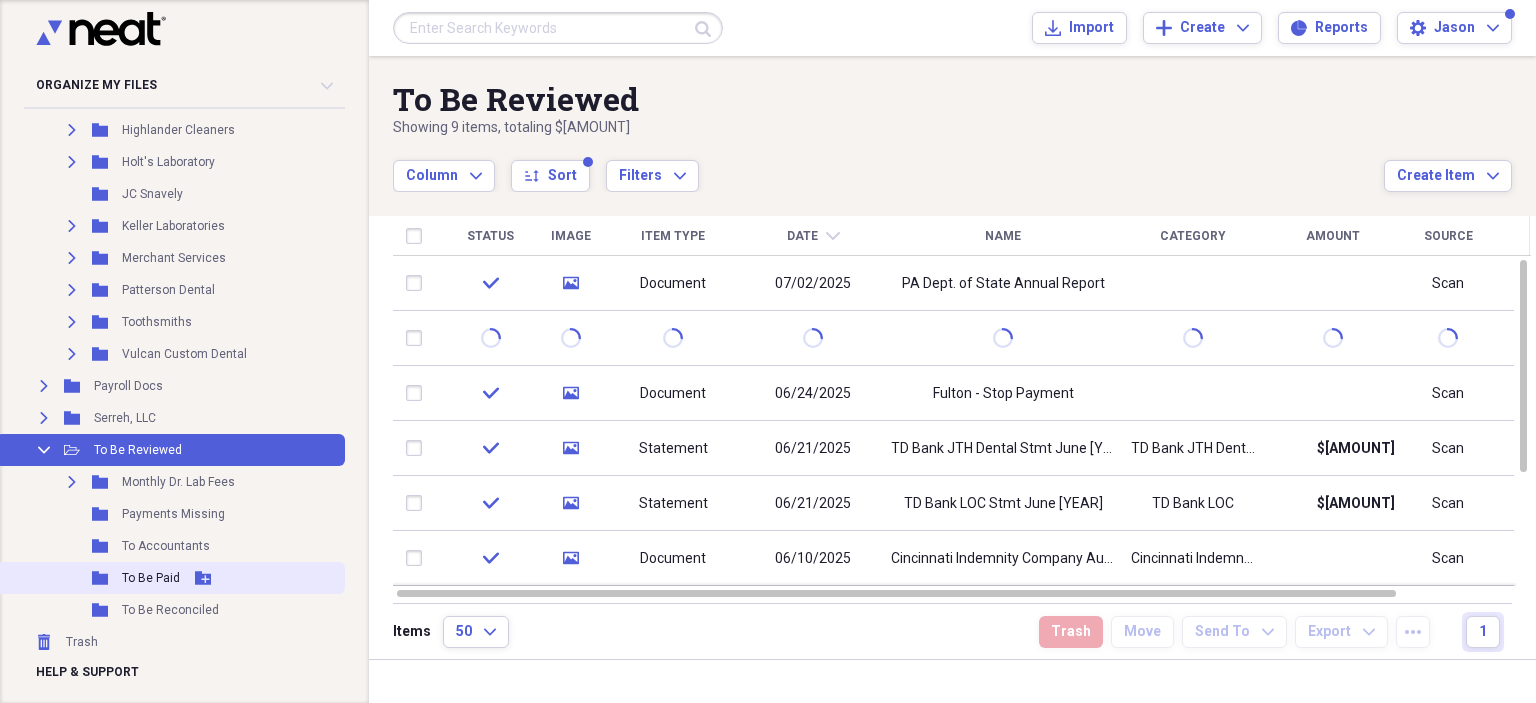 click on "Folder To Be Paid Add Folder" at bounding box center [170, 578] 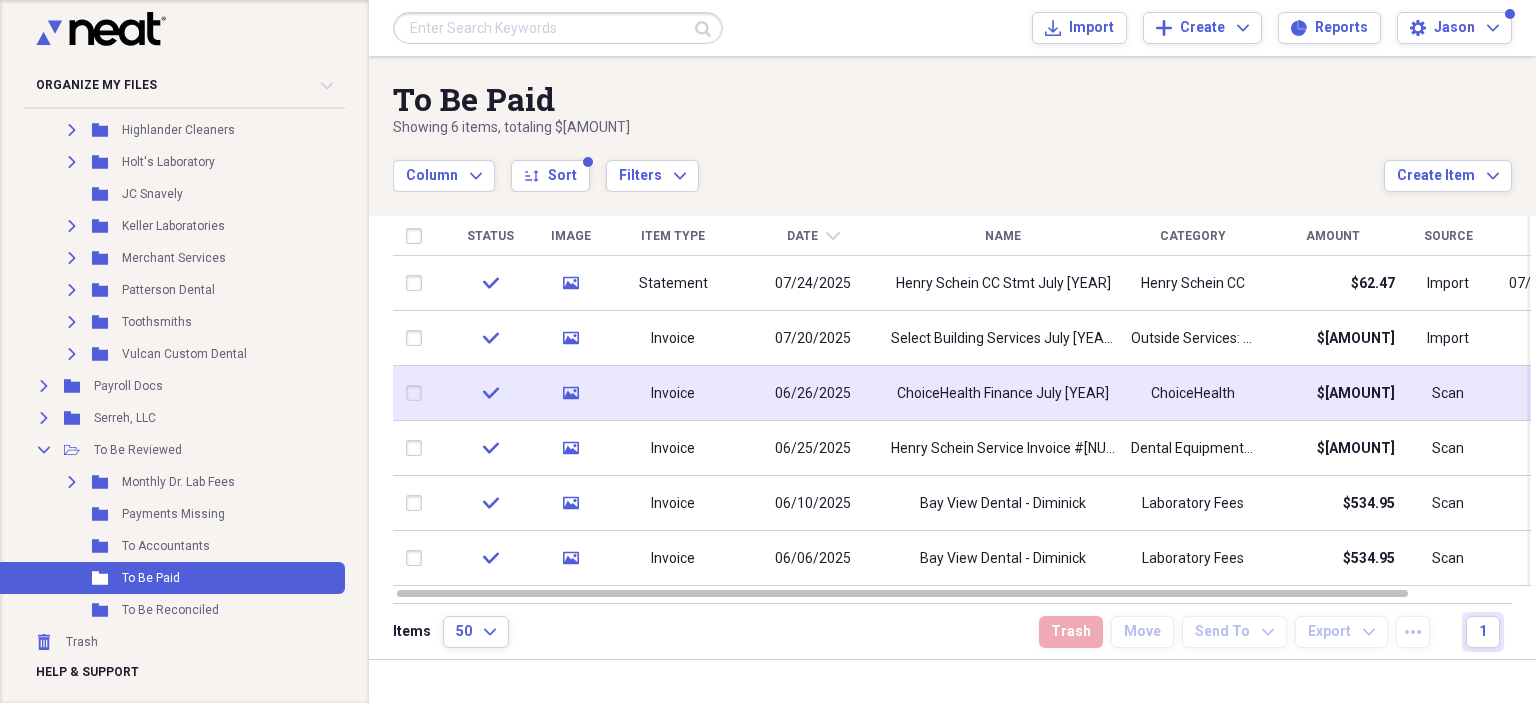 click on "ChoiceHealth Finance July [YEAR]" at bounding box center (1003, 394) 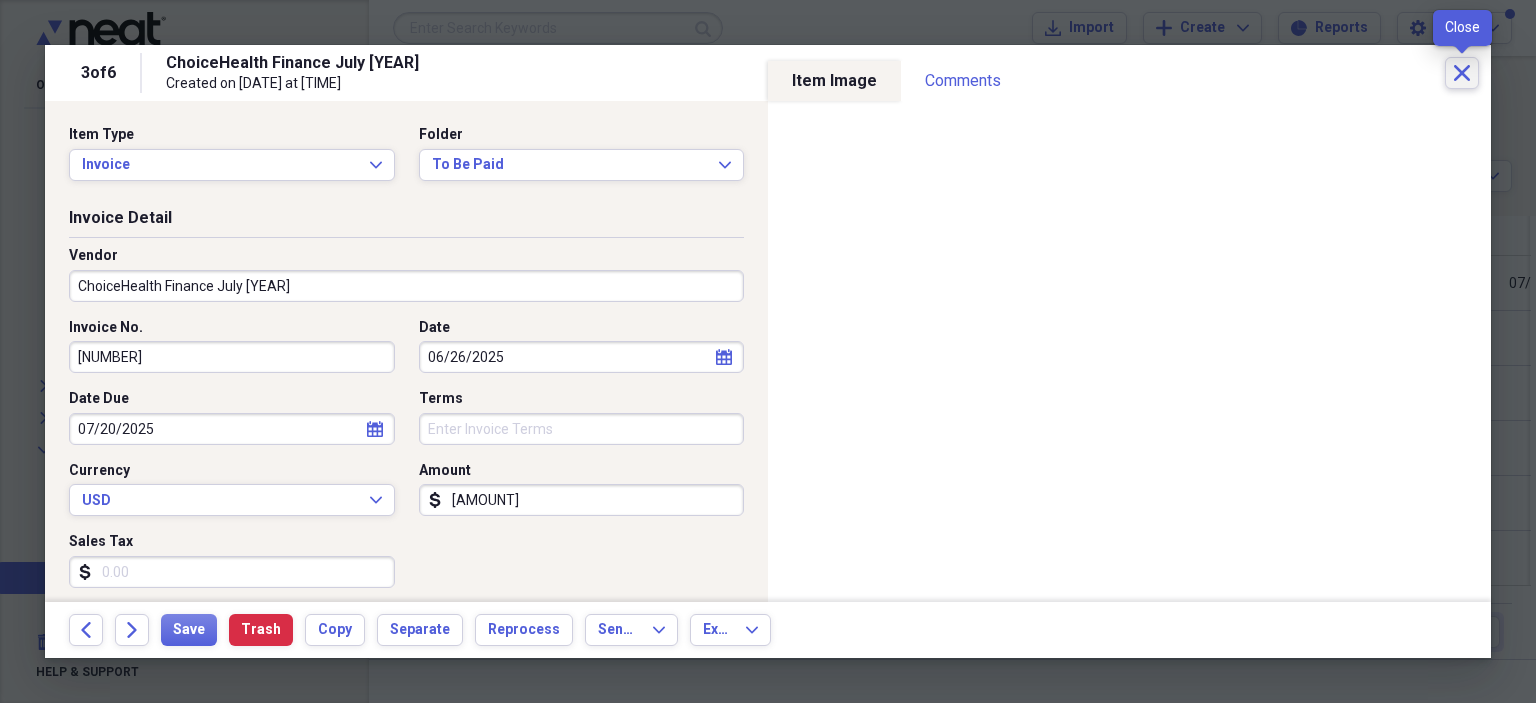click on "Close" 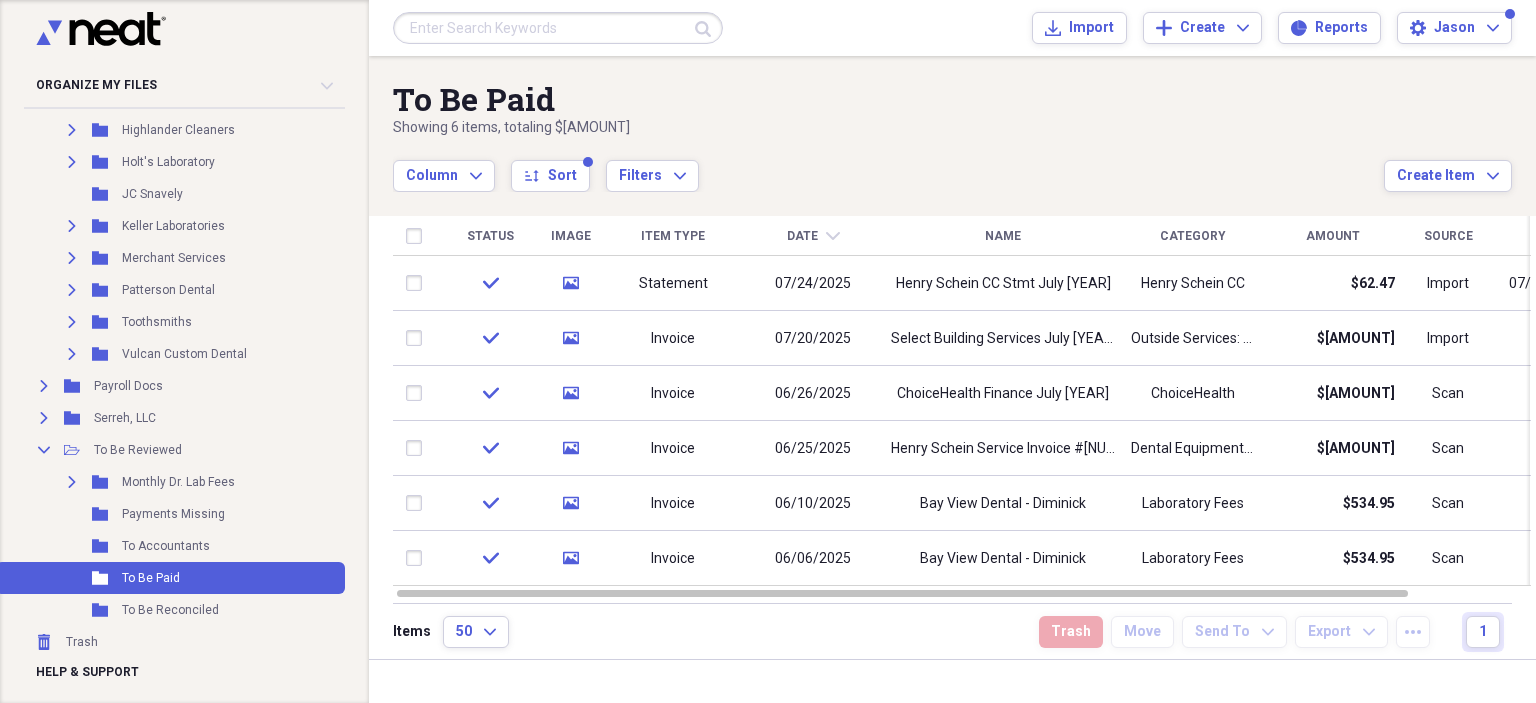 click at bounding box center [558, 28] 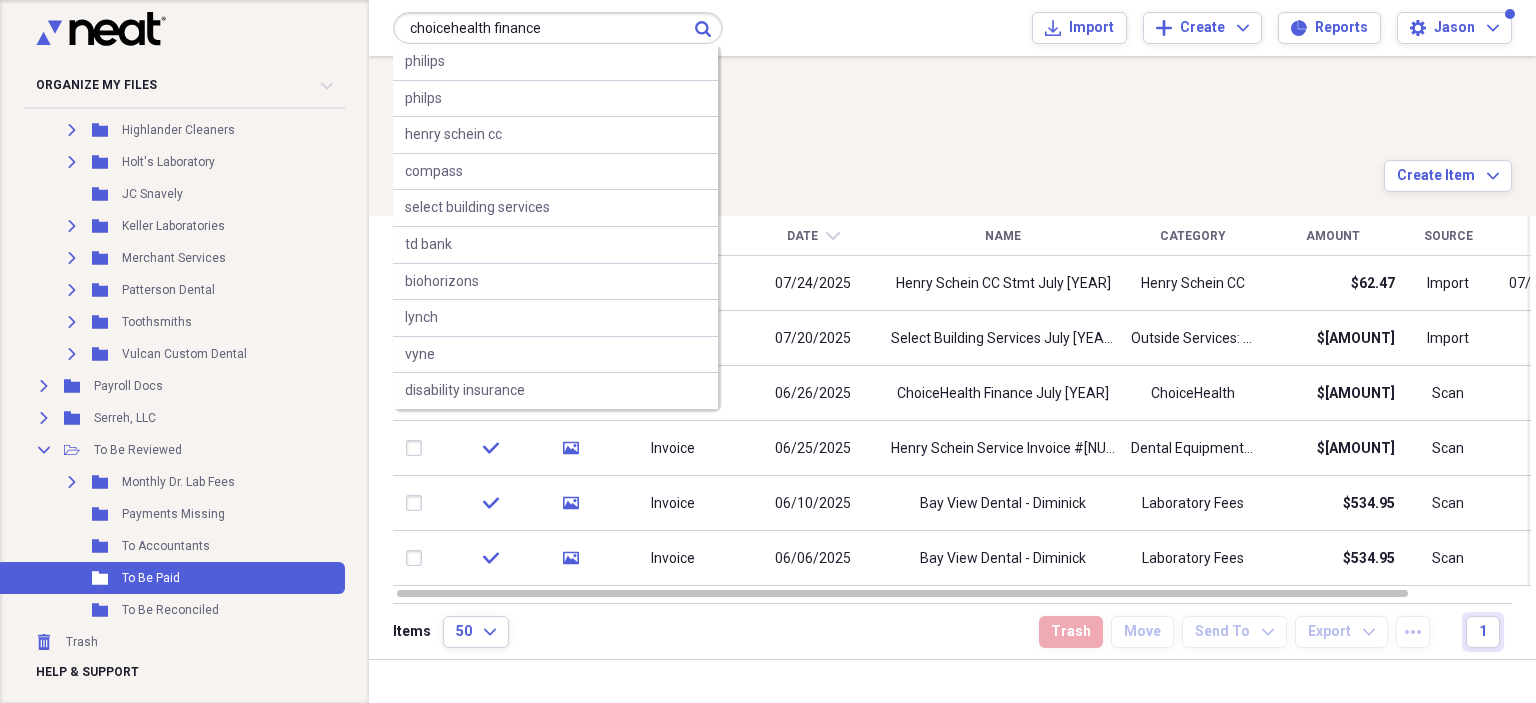 type on "choicehealth finance" 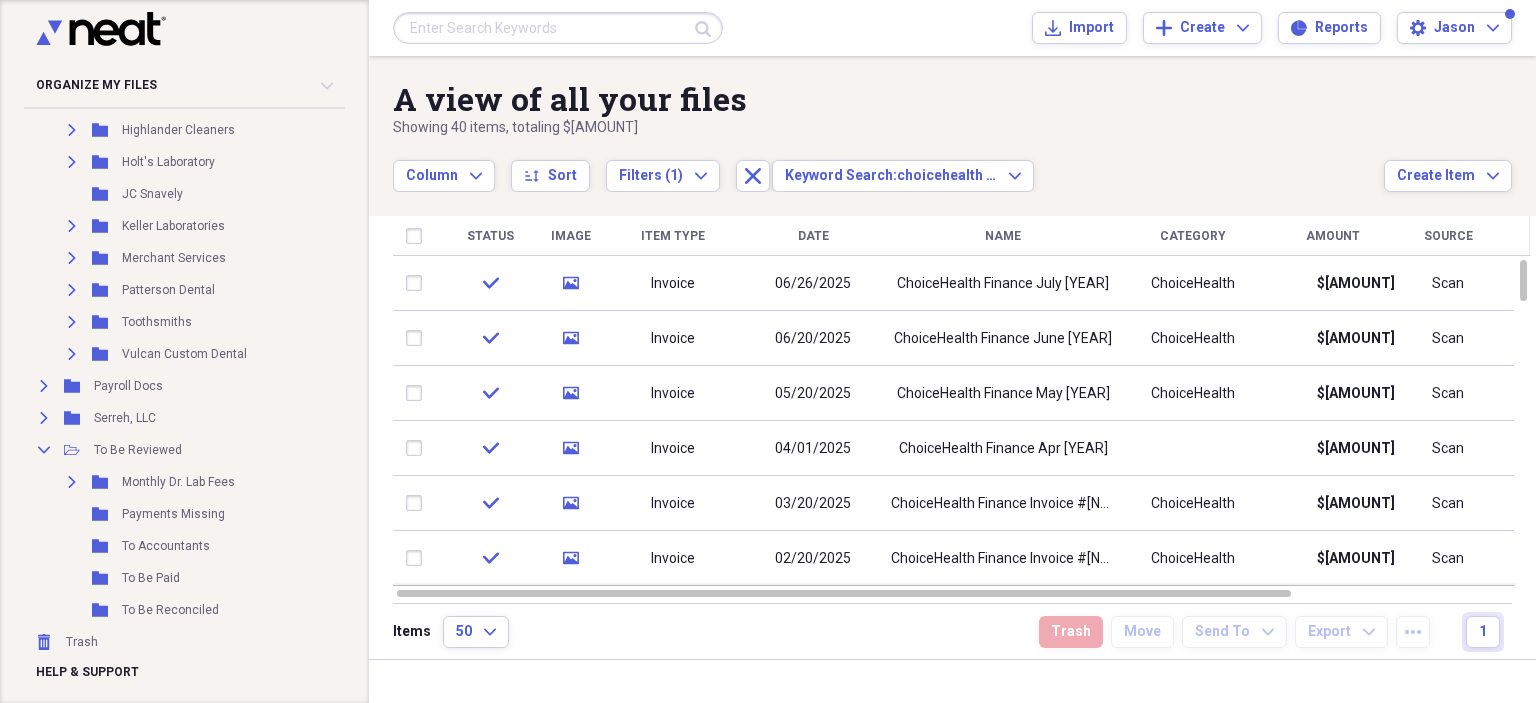 click on "Column Expand sort Sort Filters (1) Expand Close Keyword Search:  choicehealth finance Expand" at bounding box center (888, 165) 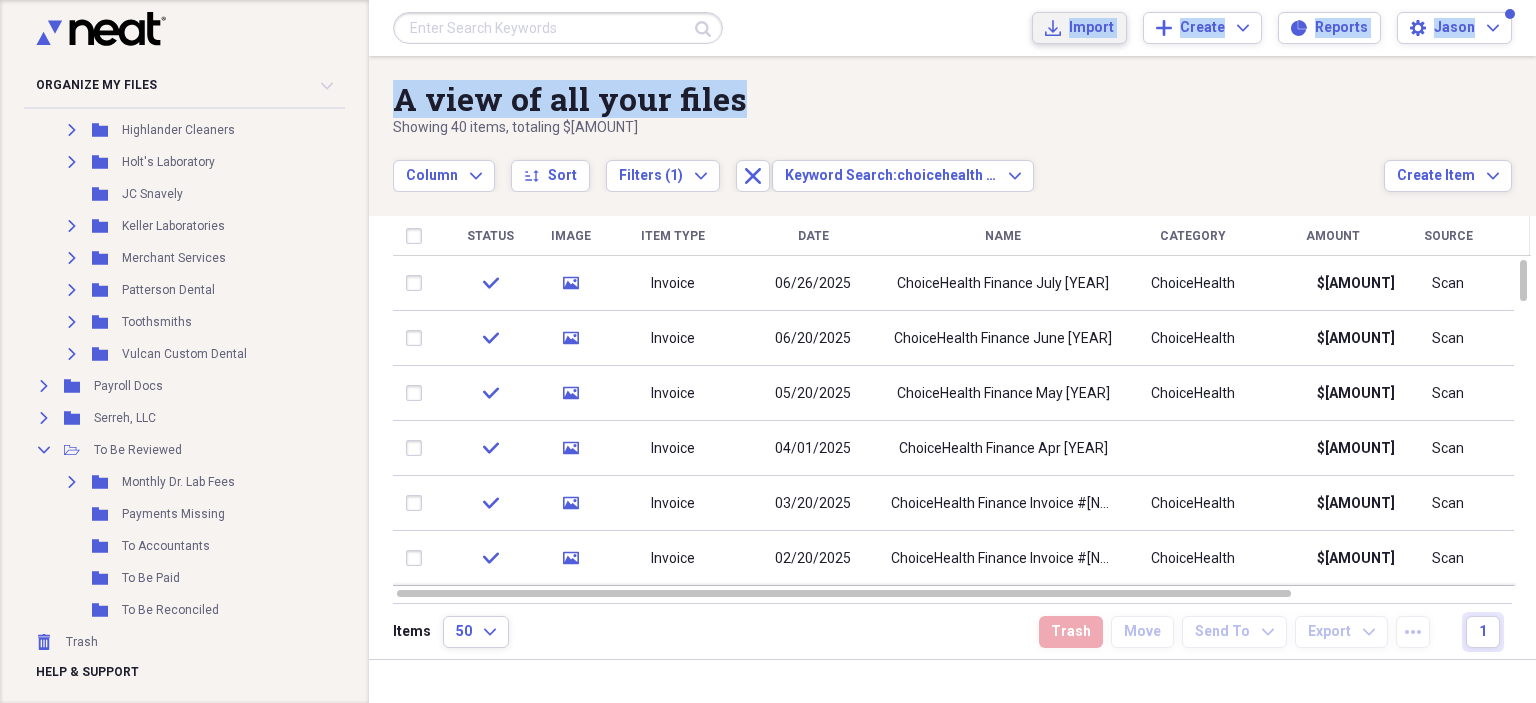 drag, startPoint x: 1089, startPoint y: 106, endPoint x: 1066, endPoint y: 19, distance: 89.98889 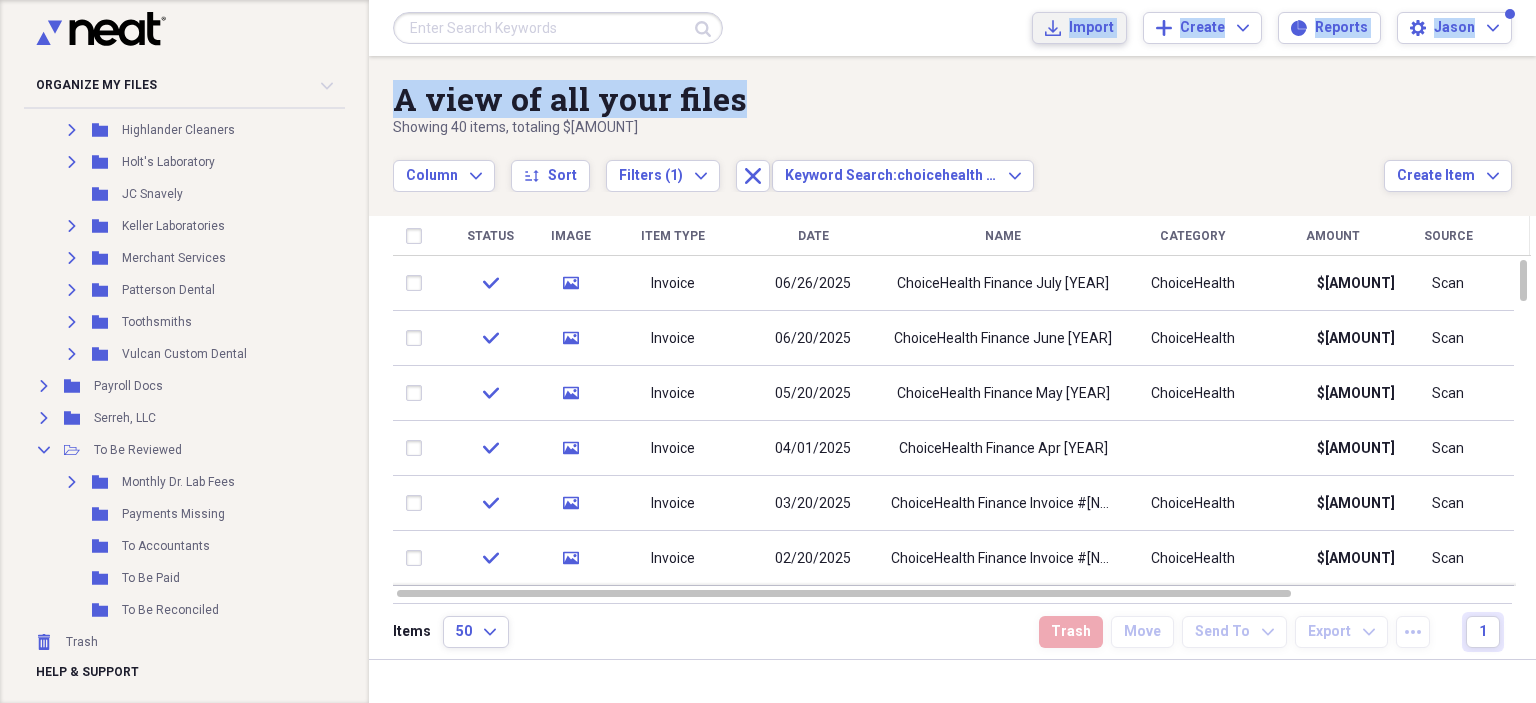 click on "Import" 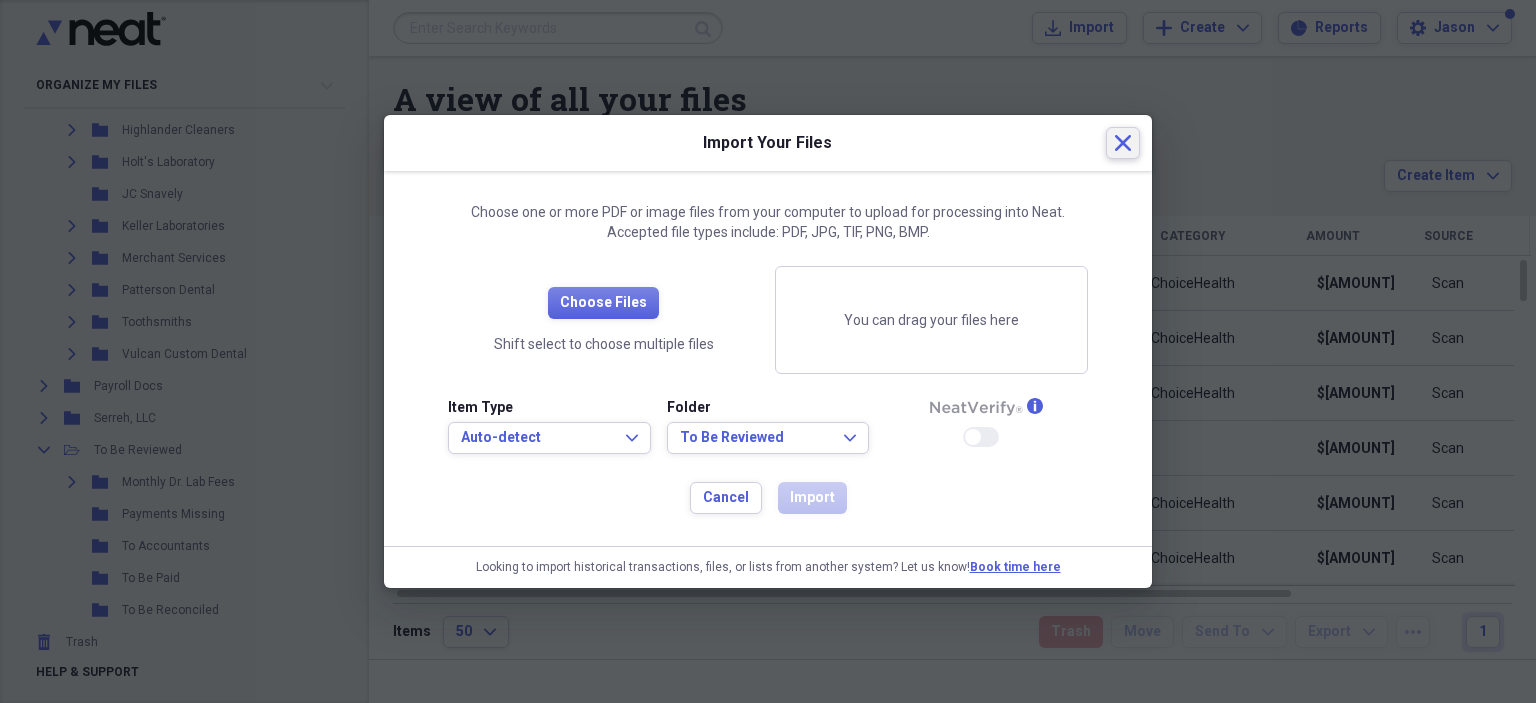 click 